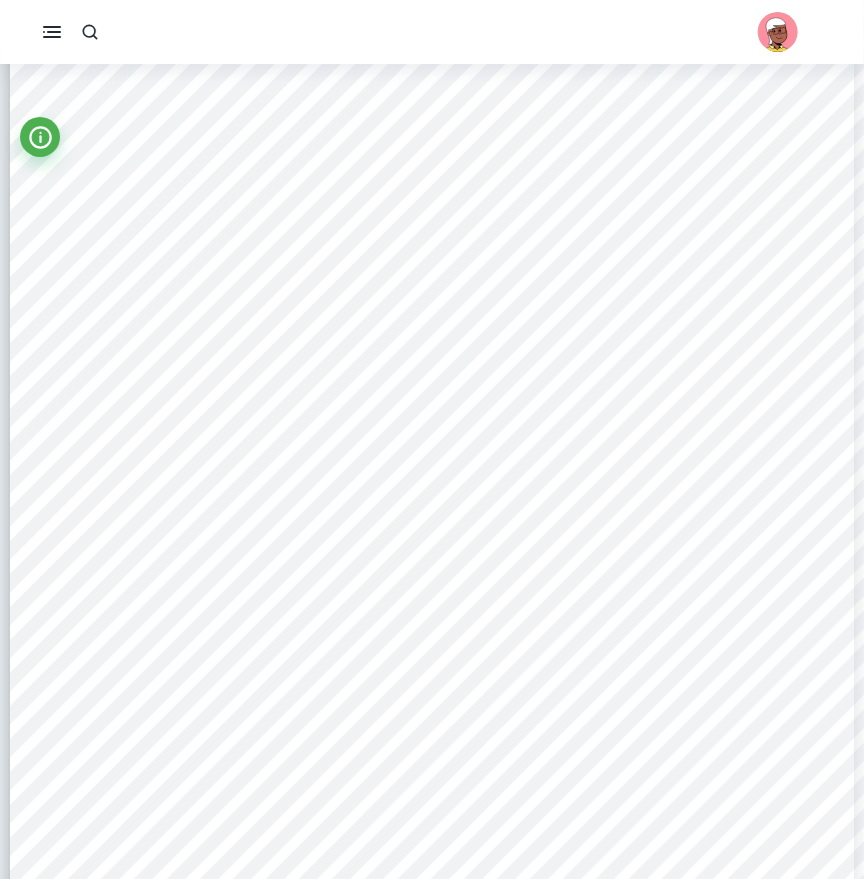 scroll, scrollTop: 4135, scrollLeft: 0, axis: vertical 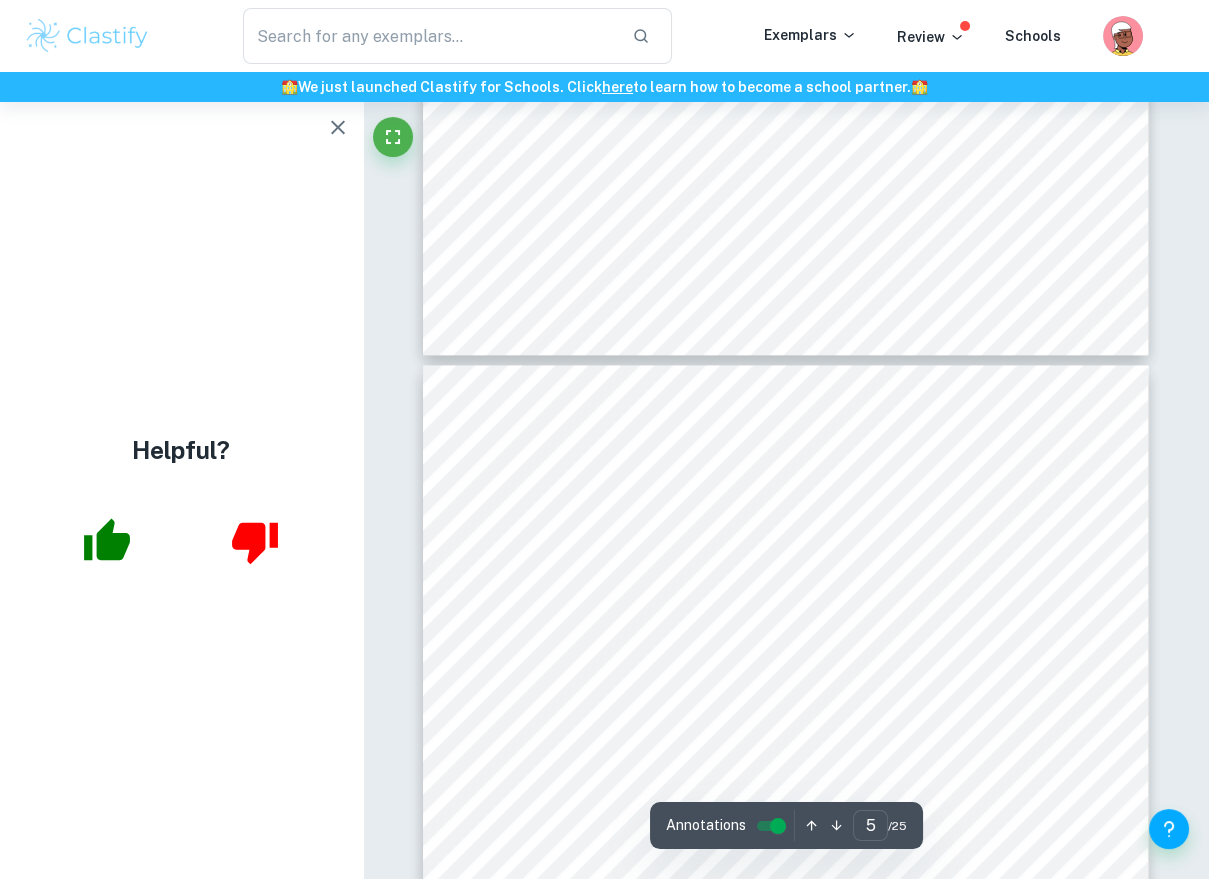 click 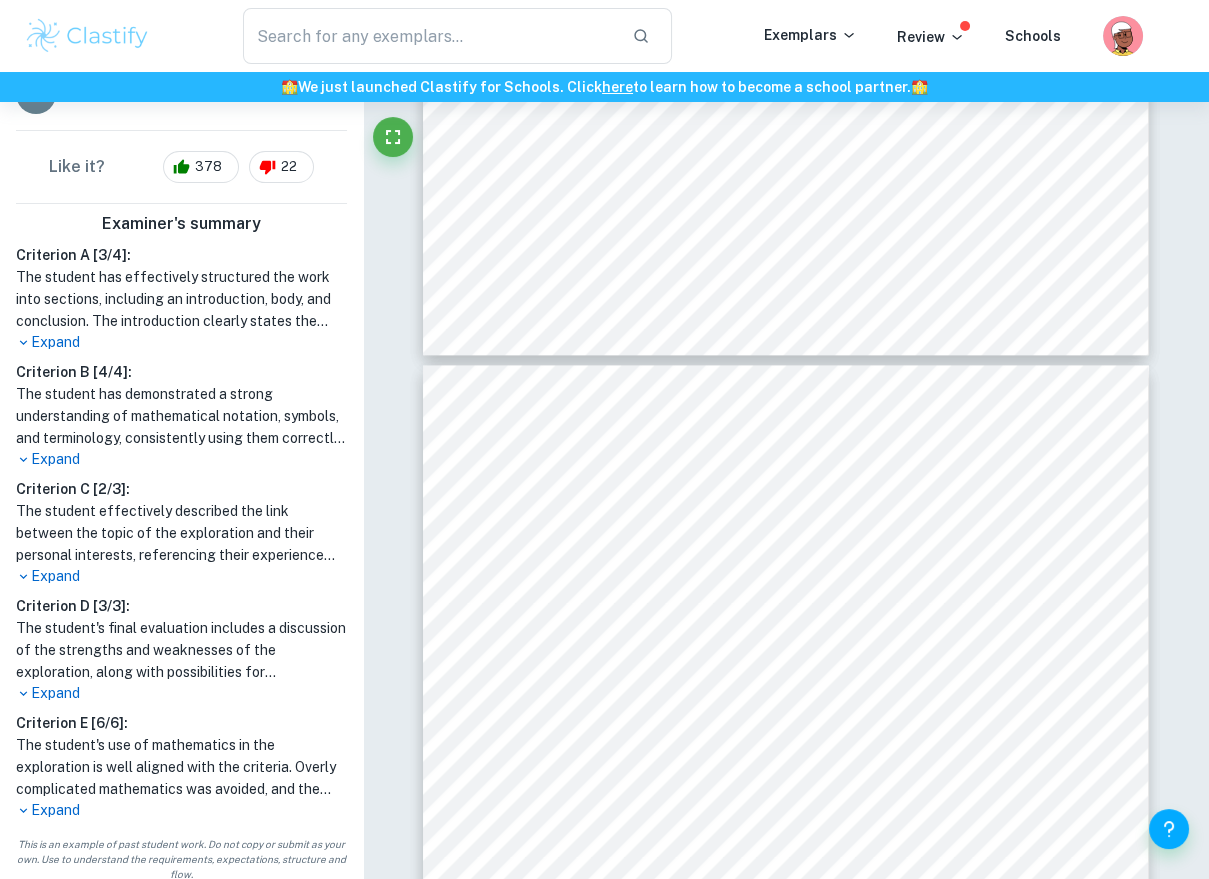 scroll, scrollTop: 466, scrollLeft: 0, axis: vertical 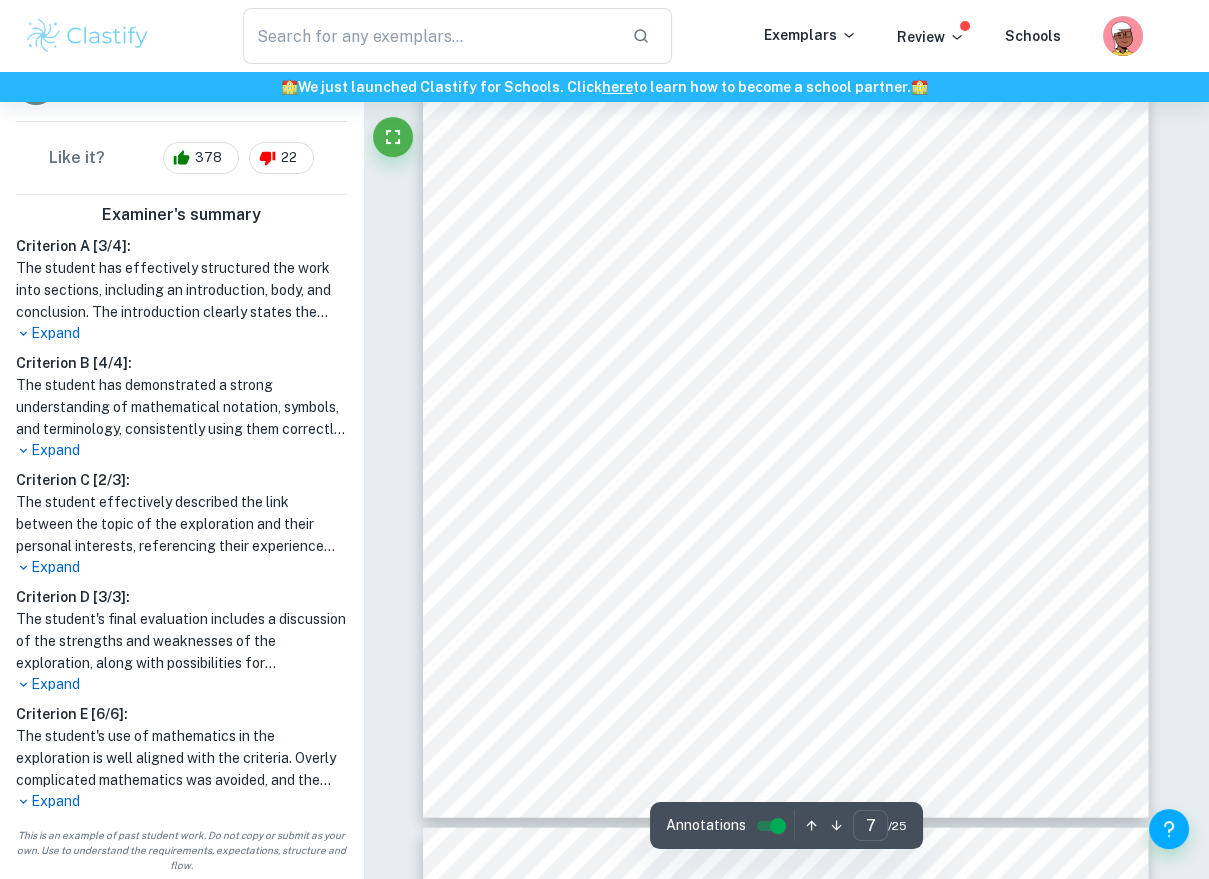 click on "Figure 3: FuncEon Derived Using FitPoly on GeoGebra" at bounding box center (790, 294) 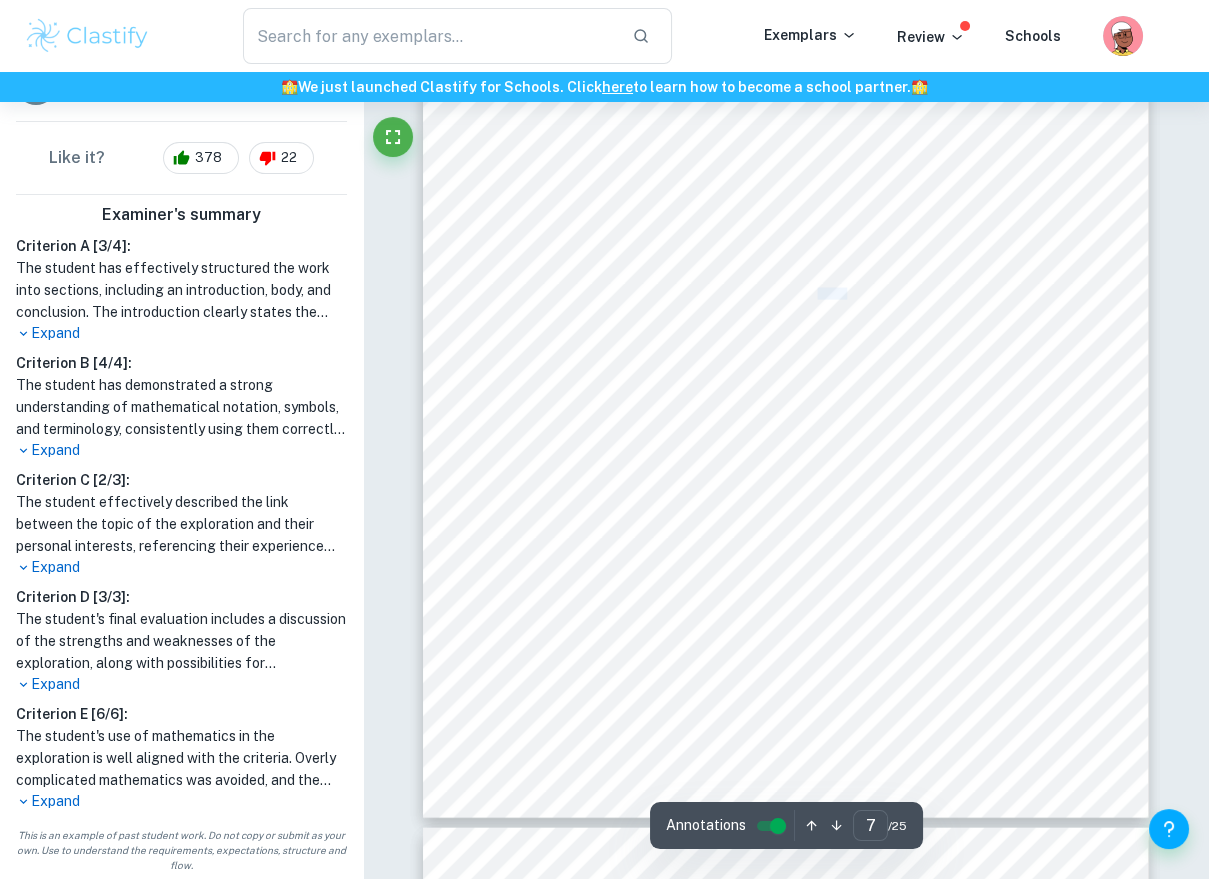 click on "Figure 3: FuncEon Derived Using FitPoly on GeoGebra" at bounding box center (790, 294) 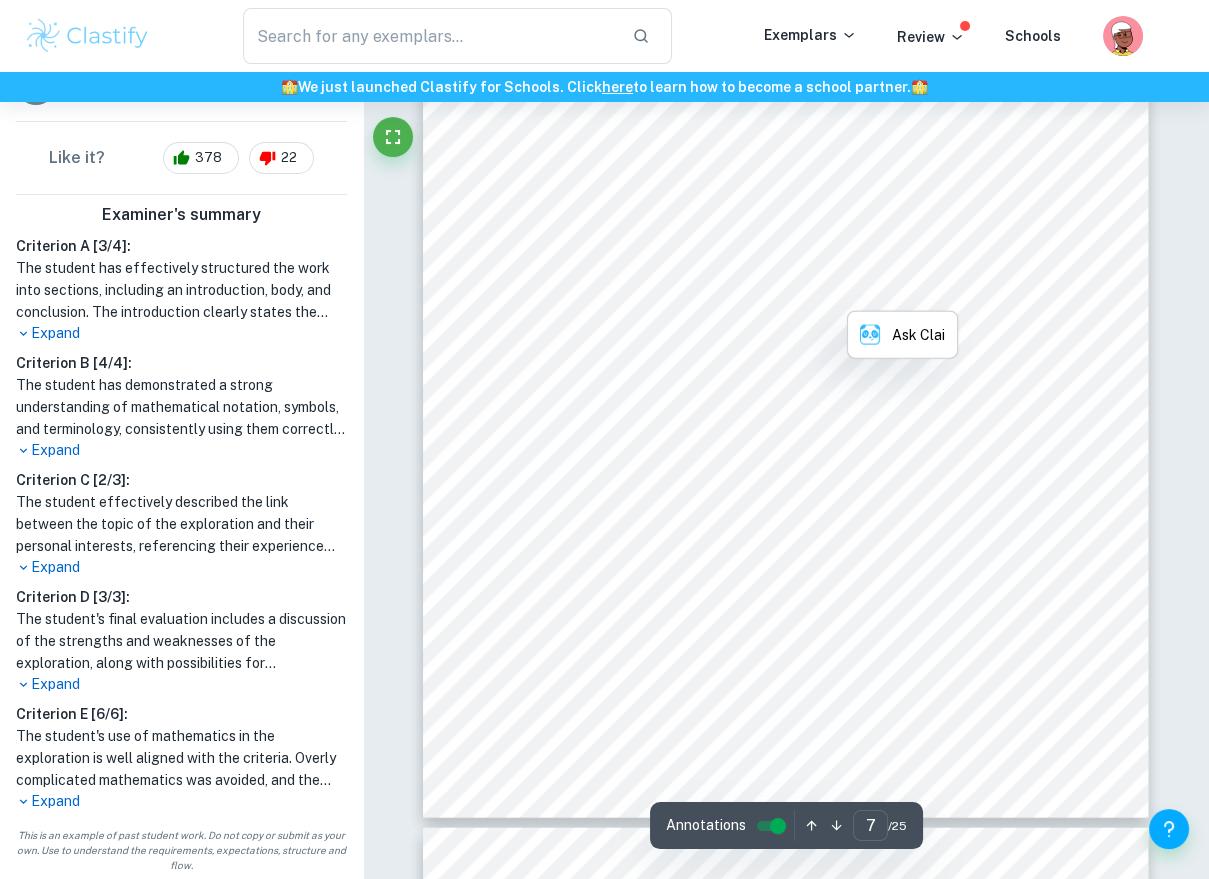 click on "Figure 3: FuncEon Derived Using FitPoly on GeoGebra" at bounding box center [790, 294] 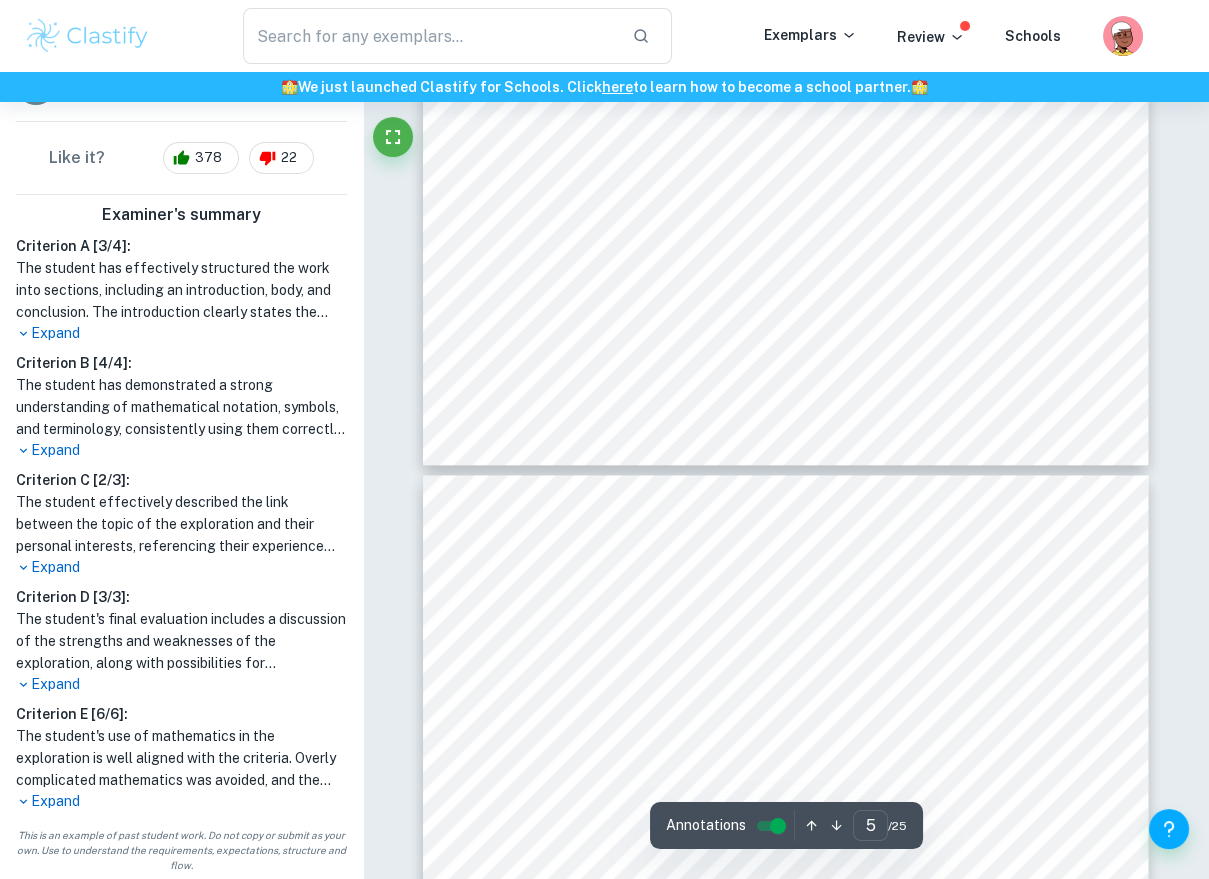 type on "4" 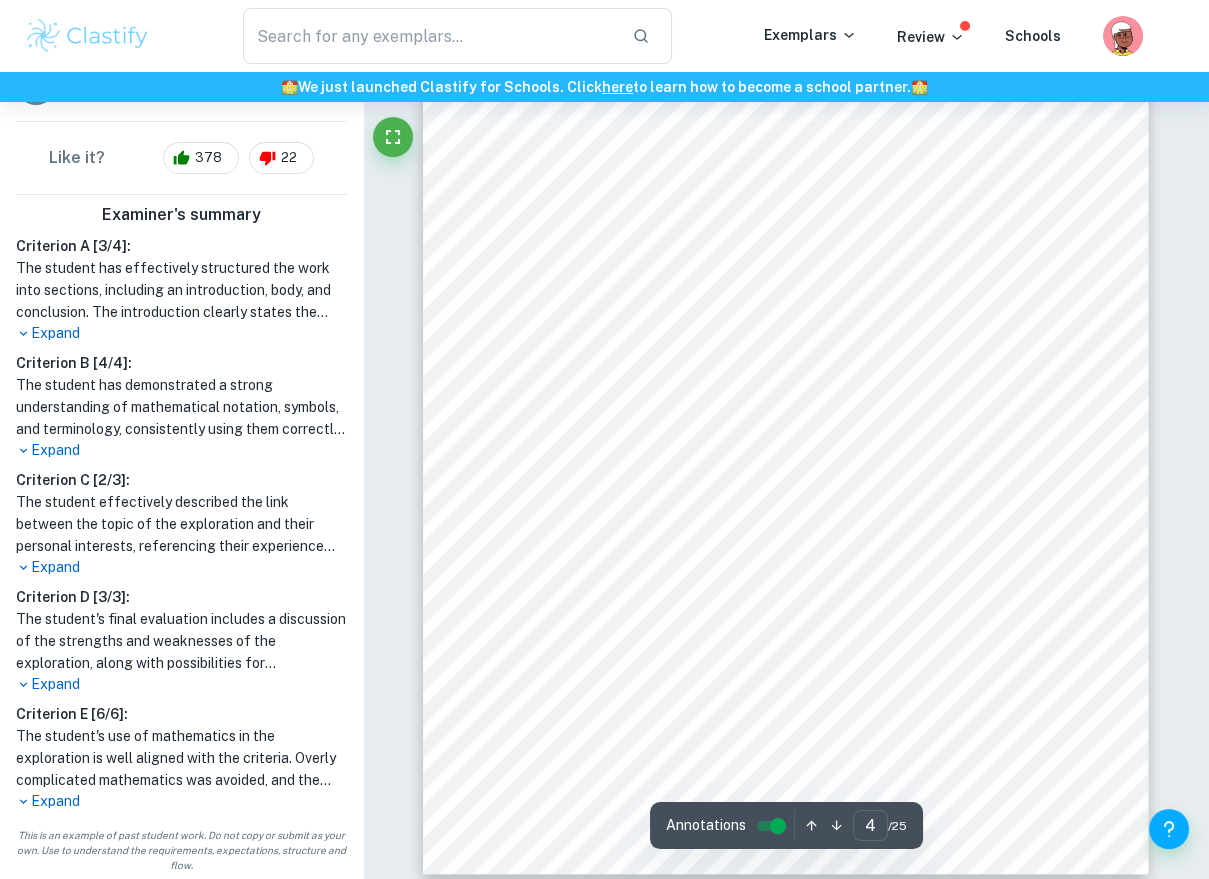 scroll, scrollTop: 3725, scrollLeft: 0, axis: vertical 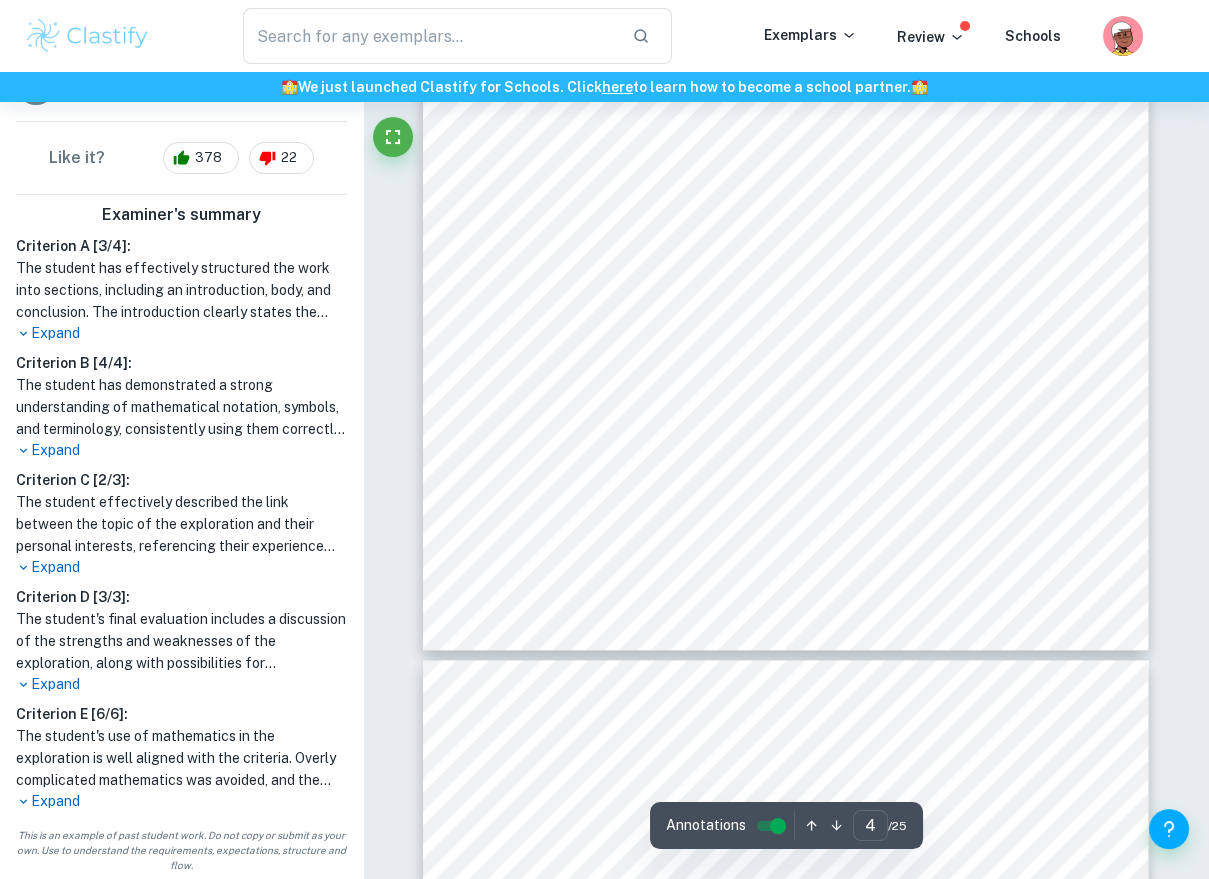 click on "Figure 1: Dimensions of my building9s badminton court / Source: Primary Data Collection" at bounding box center [790, 447] 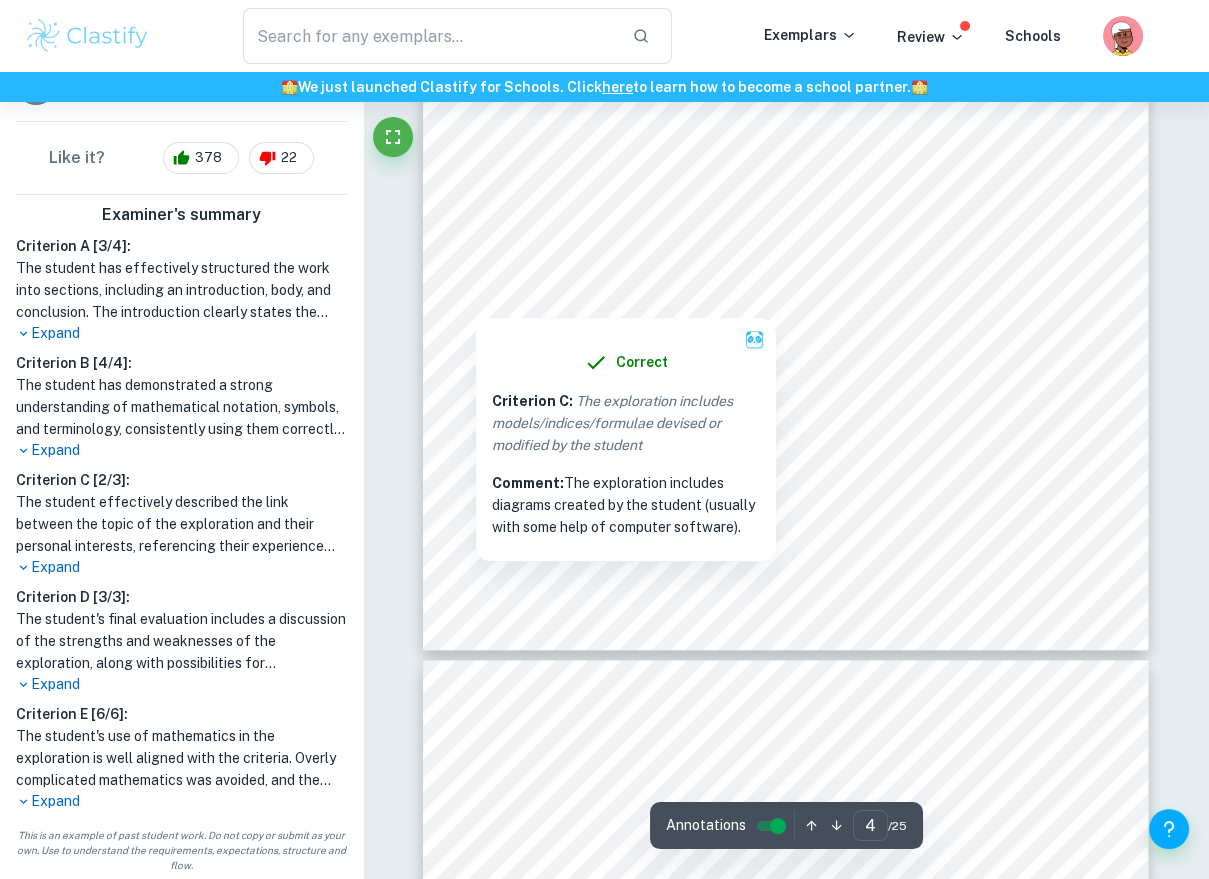 click at bounding box center (475, 298) 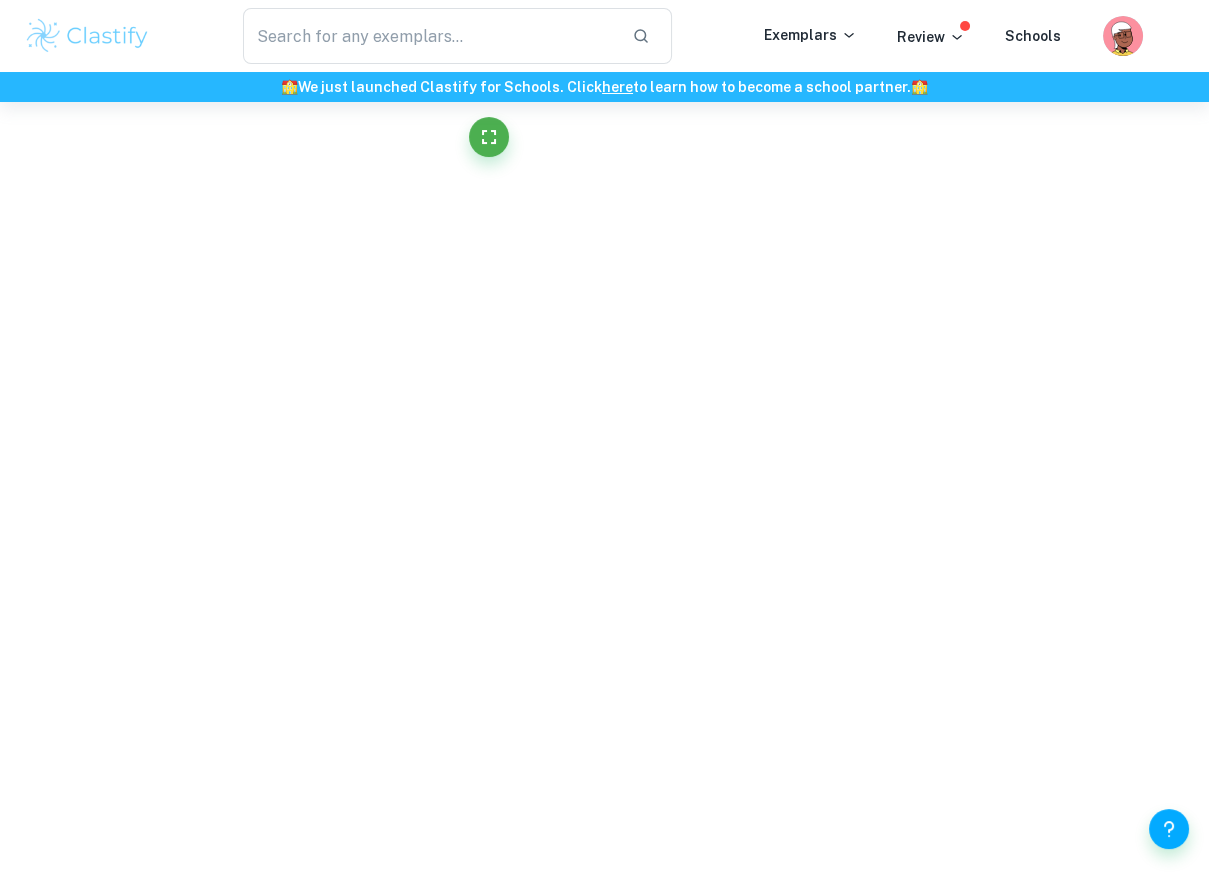 scroll, scrollTop: 0, scrollLeft: 0, axis: both 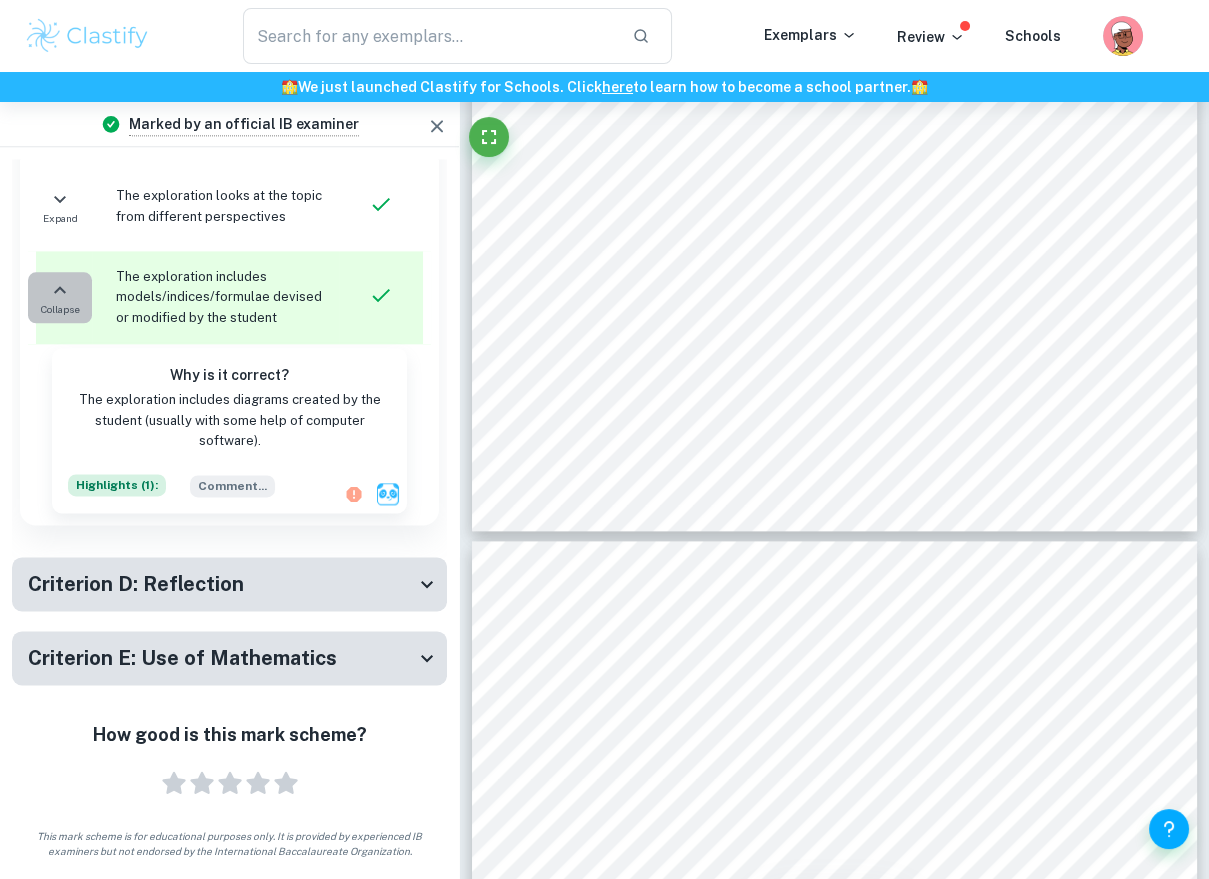 click on "Collapse" at bounding box center (60, 297) 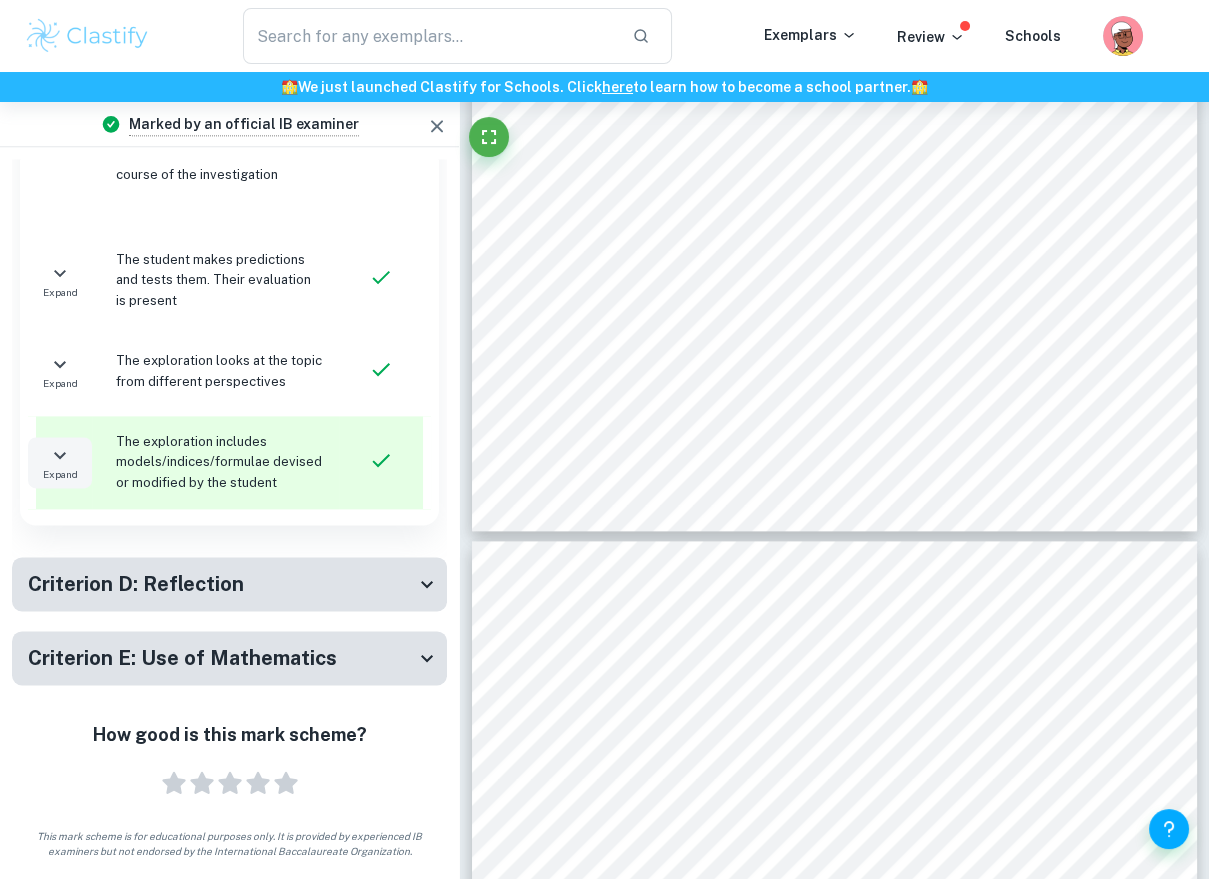 click on "Expand" at bounding box center (60, 462) 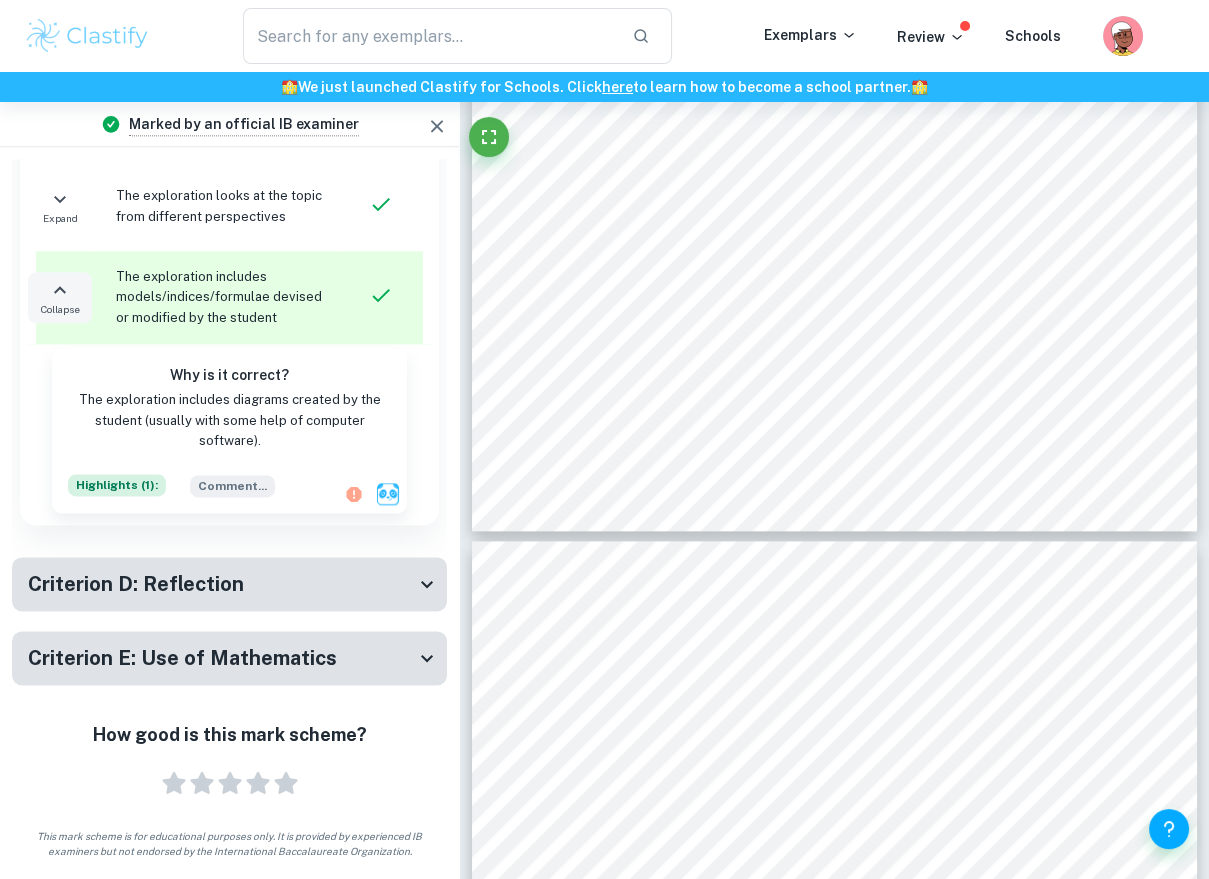 click 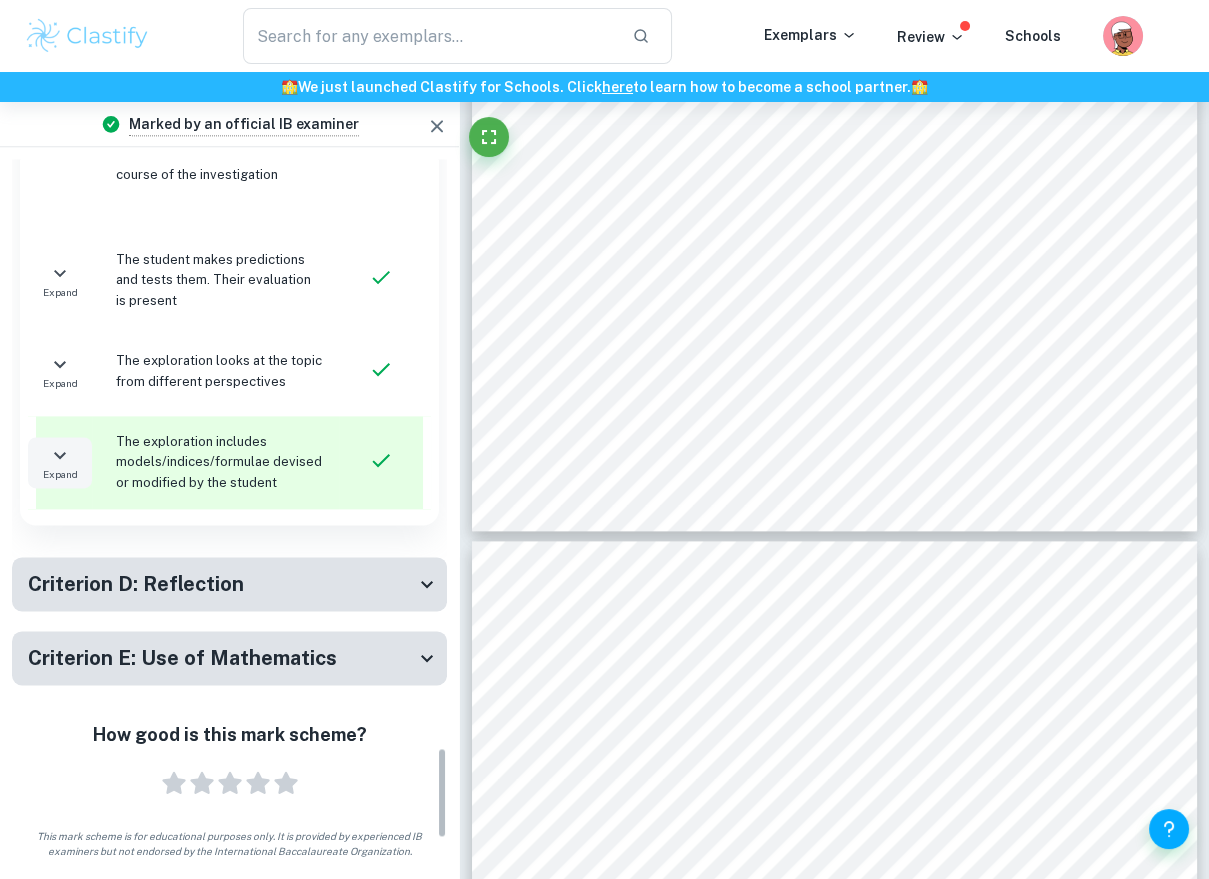 scroll, scrollTop: 4558, scrollLeft: 0, axis: vertical 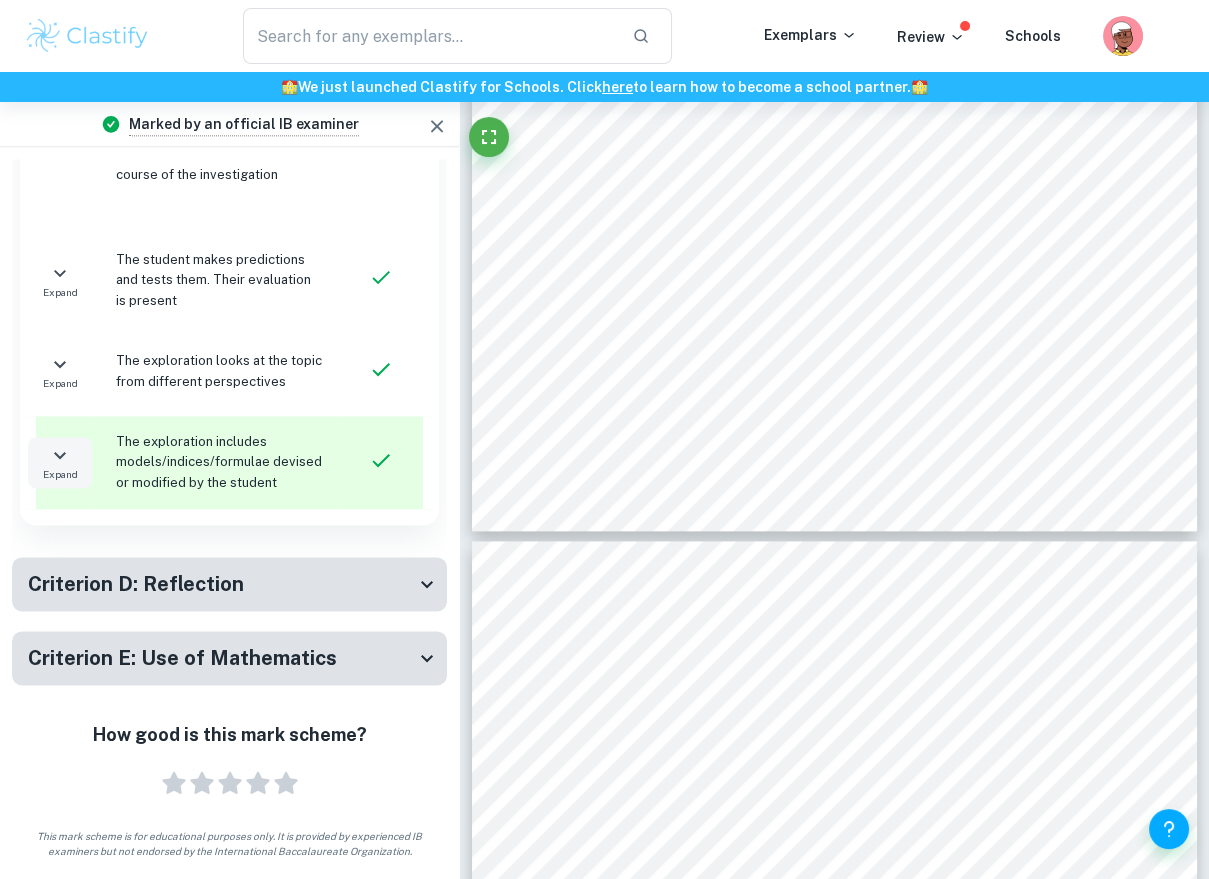 click 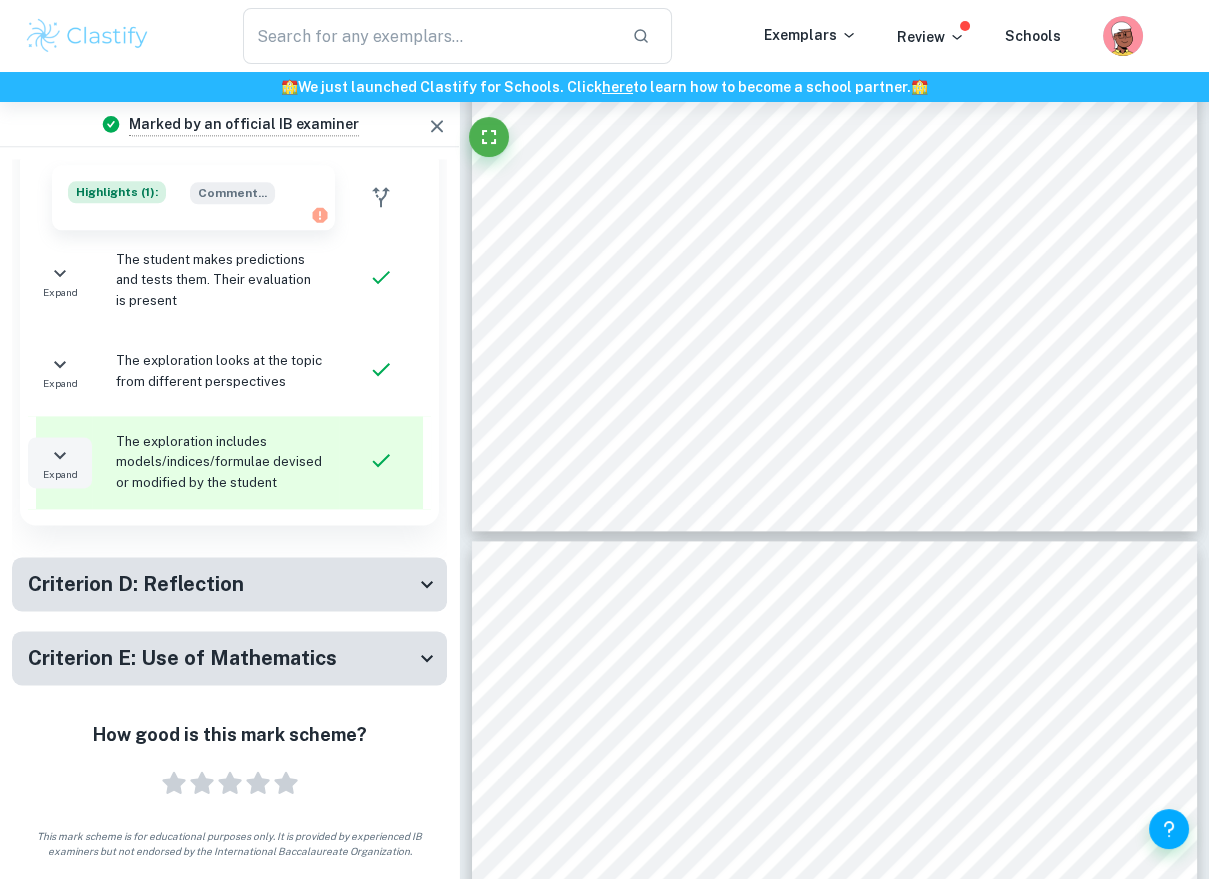 click 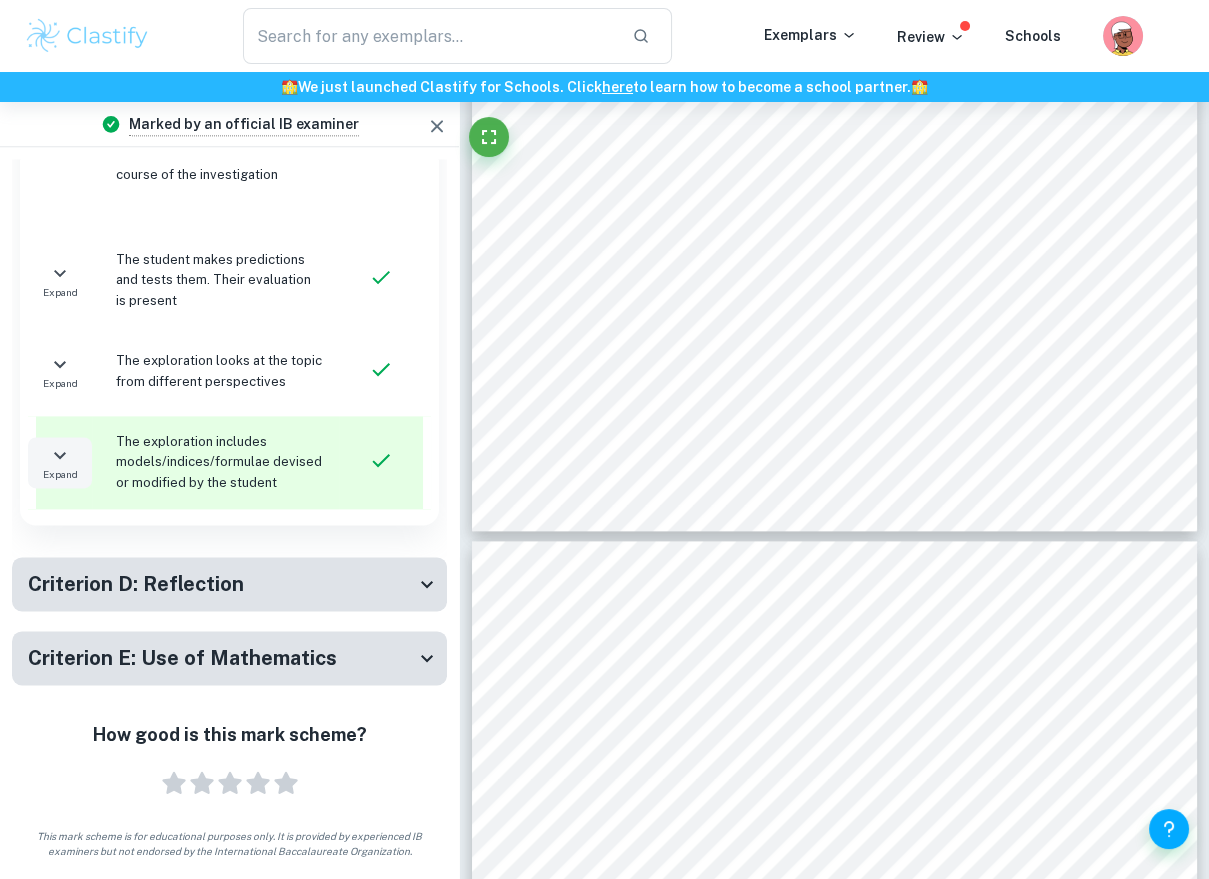 click 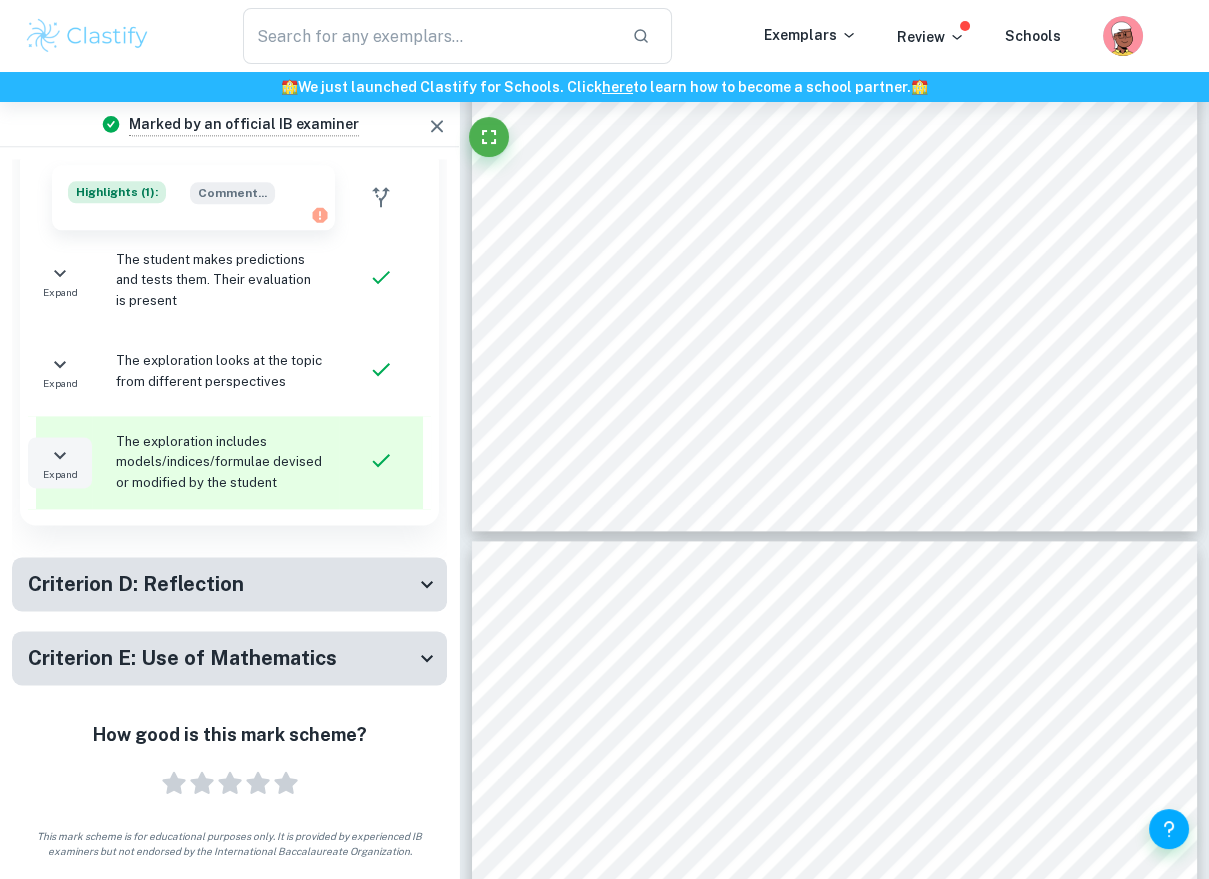click 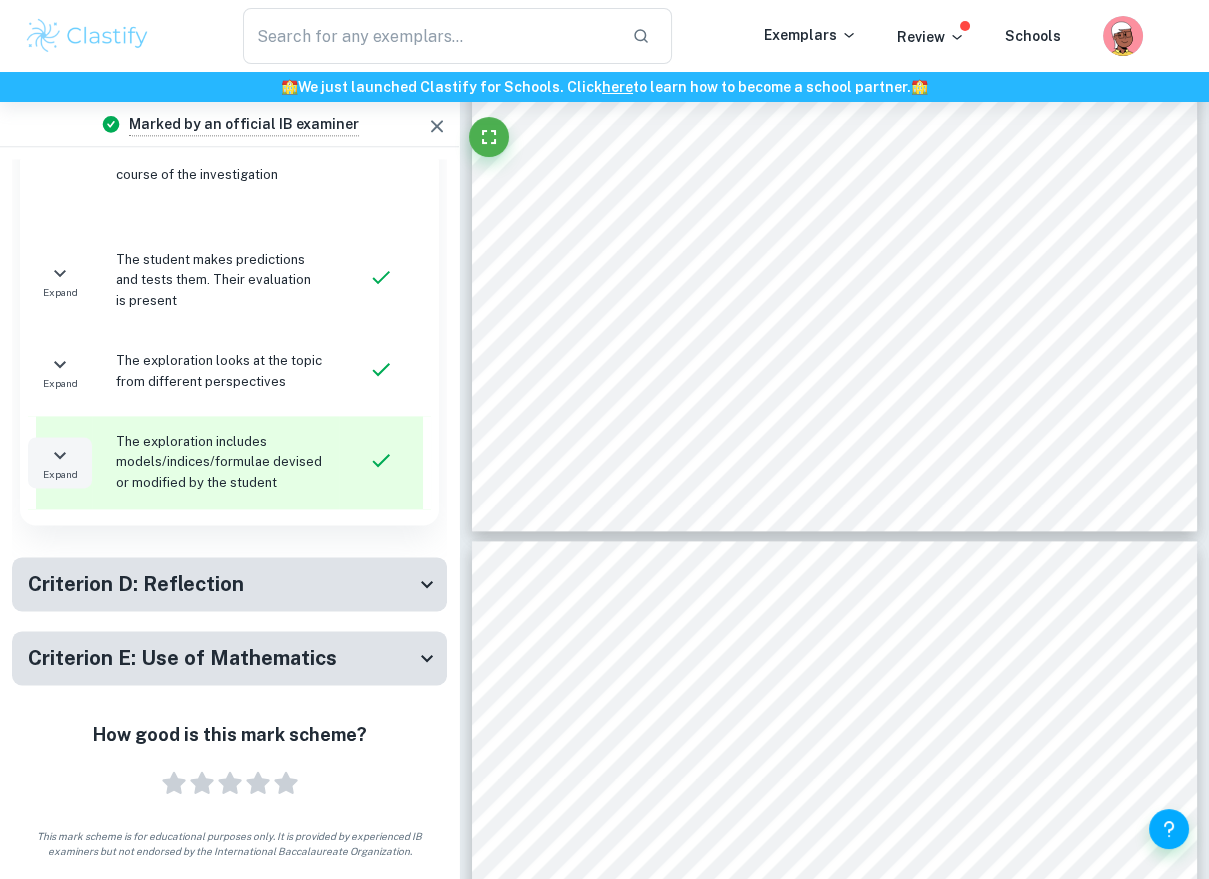 click 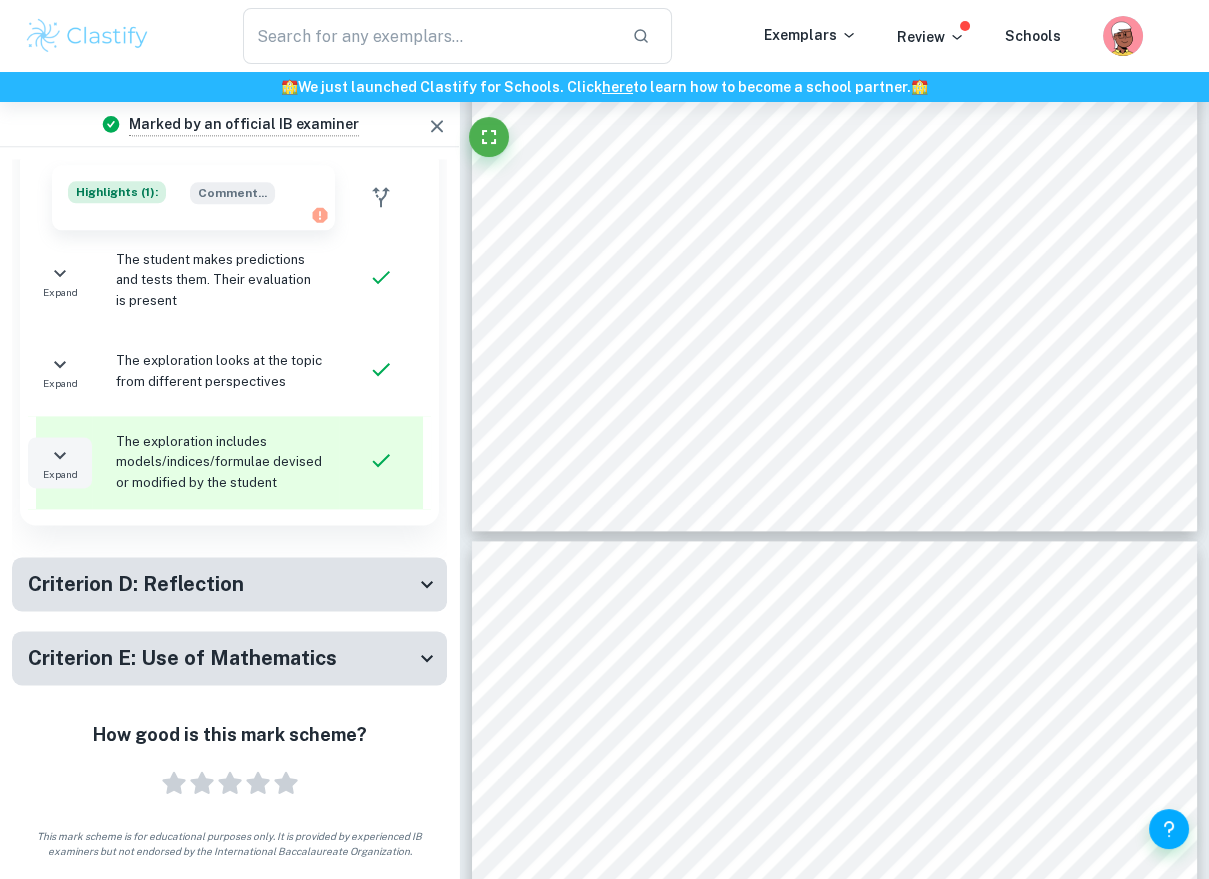 click on "Collapse" at bounding box center [60, 85] 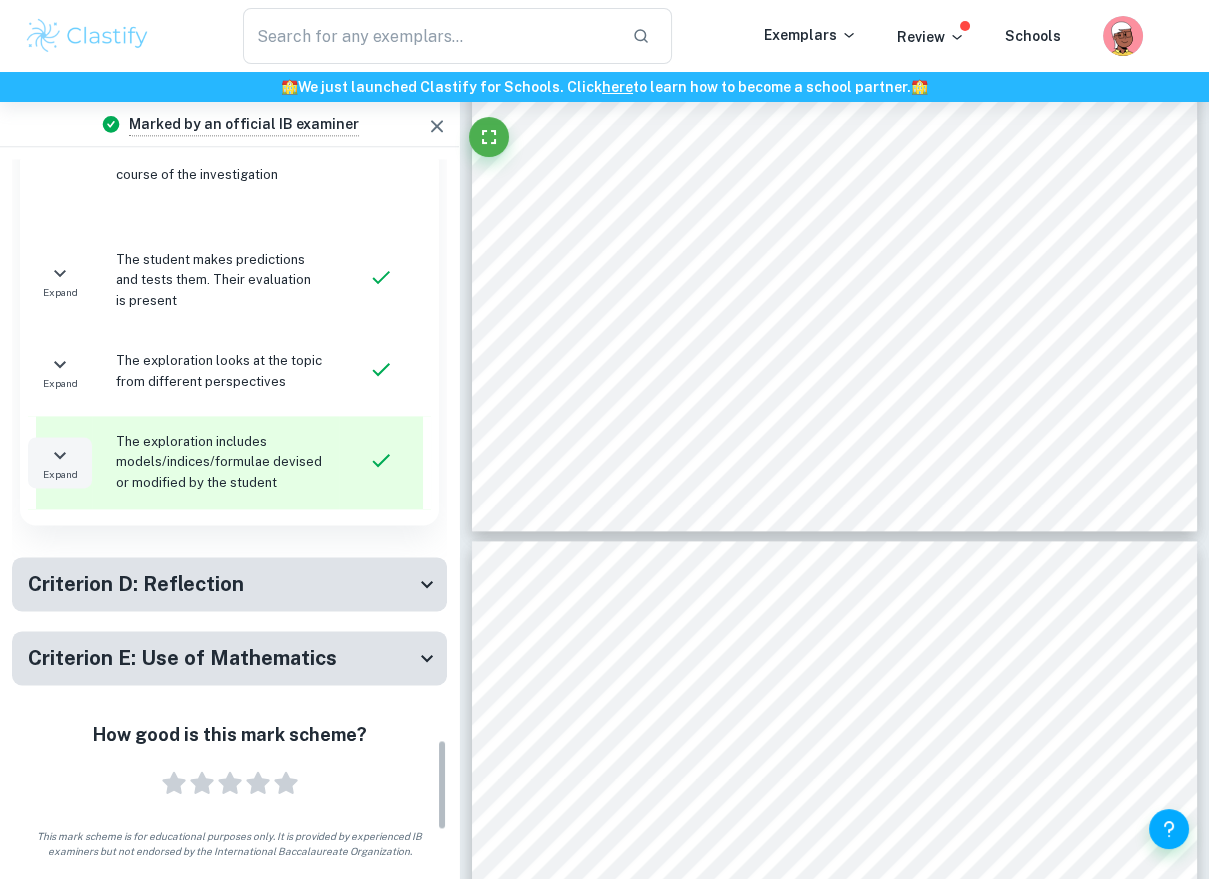 scroll, scrollTop: 4501, scrollLeft: 0, axis: vertical 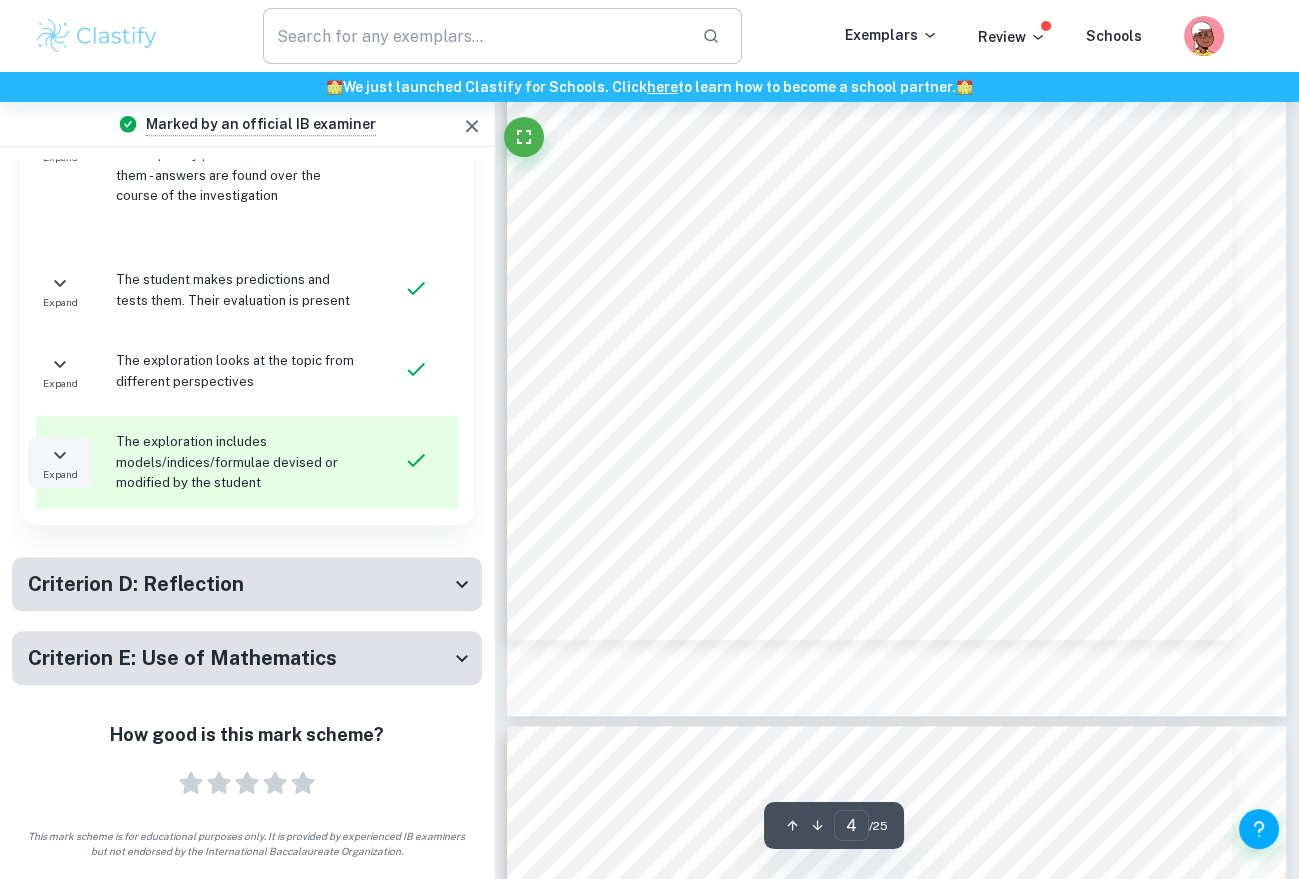 type on "5" 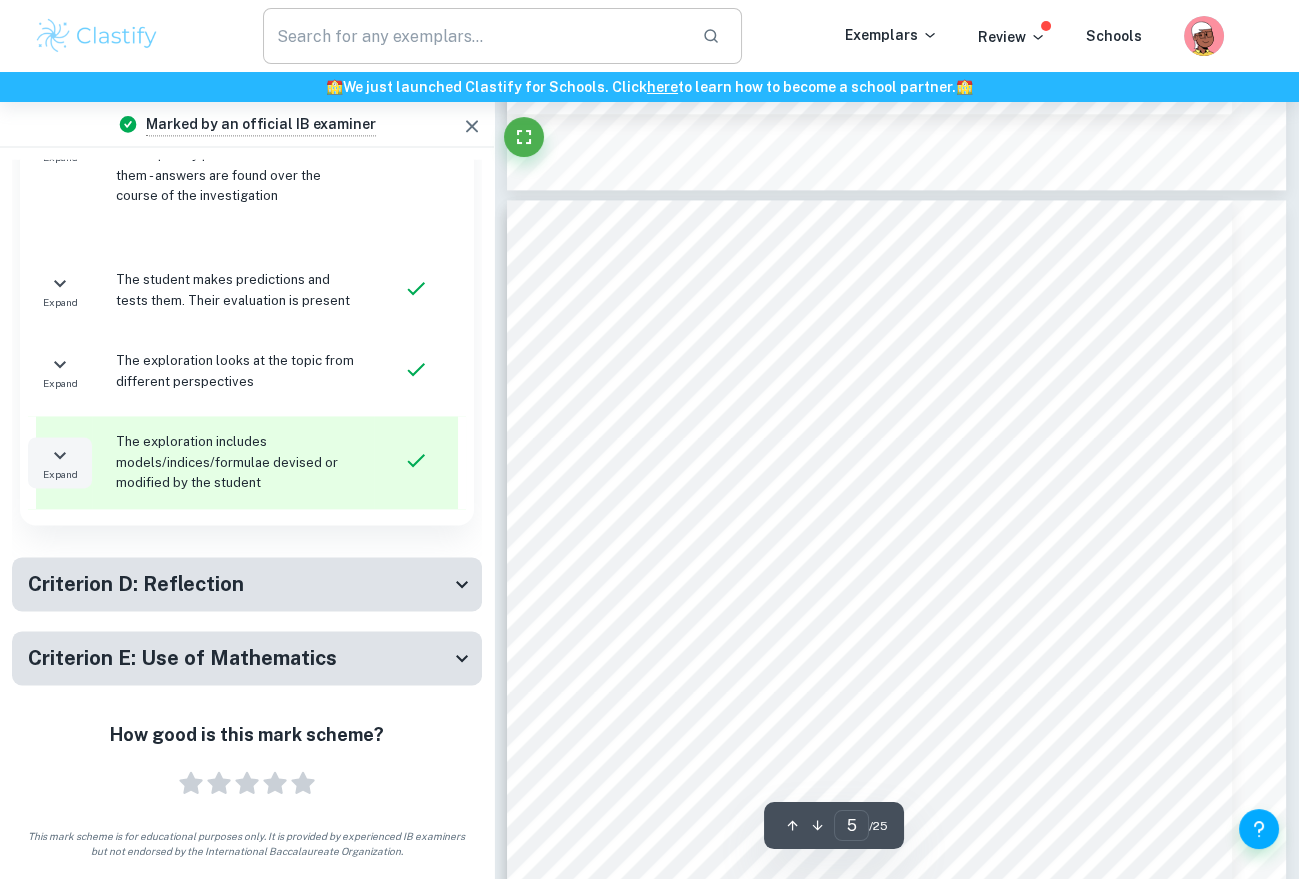 scroll, scrollTop: 4440, scrollLeft: 0, axis: vertical 